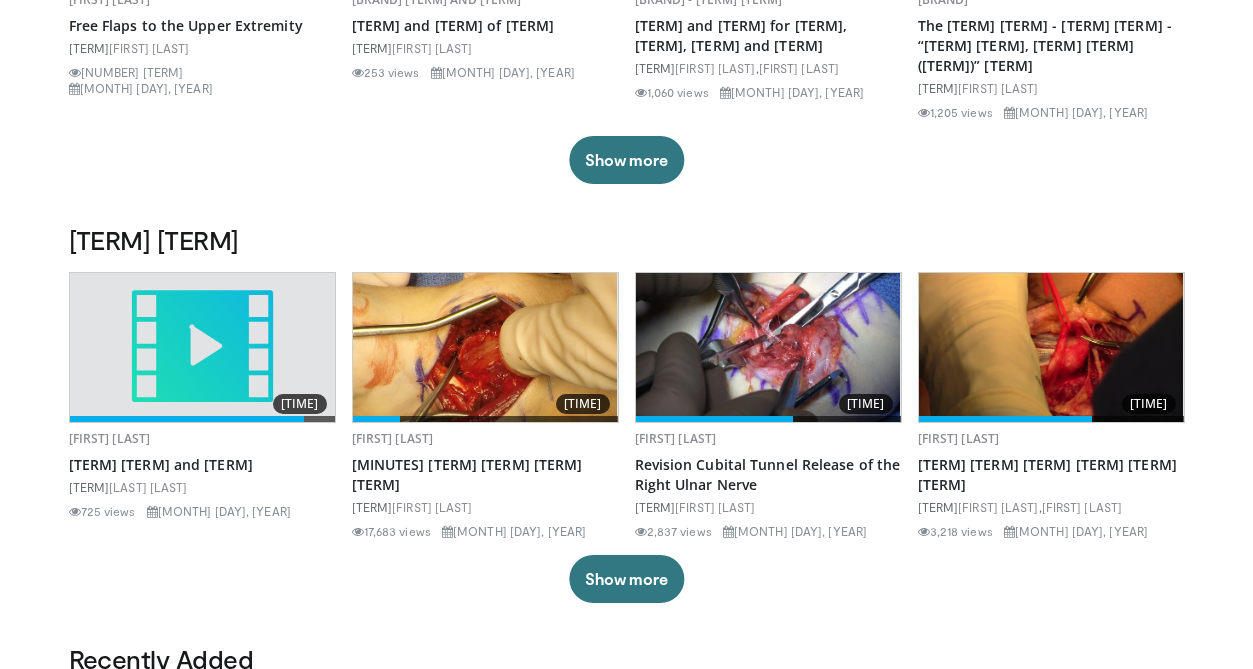 scroll, scrollTop: 371, scrollLeft: 0, axis: vertical 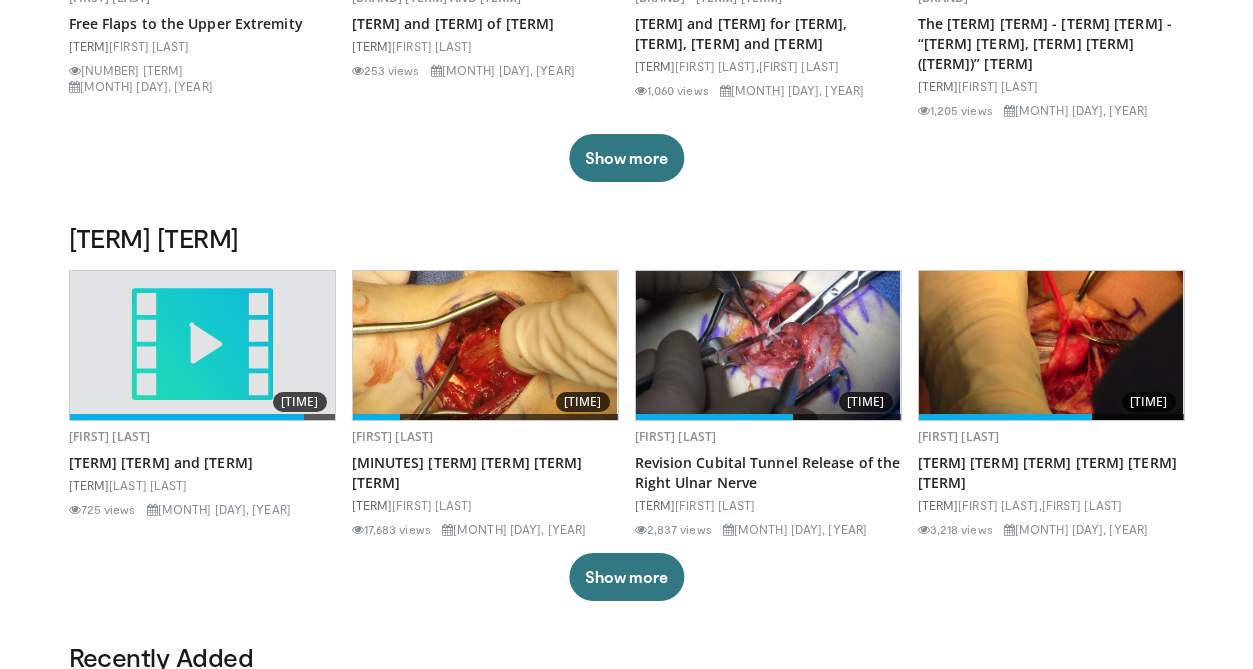 click at bounding box center (485, 345) 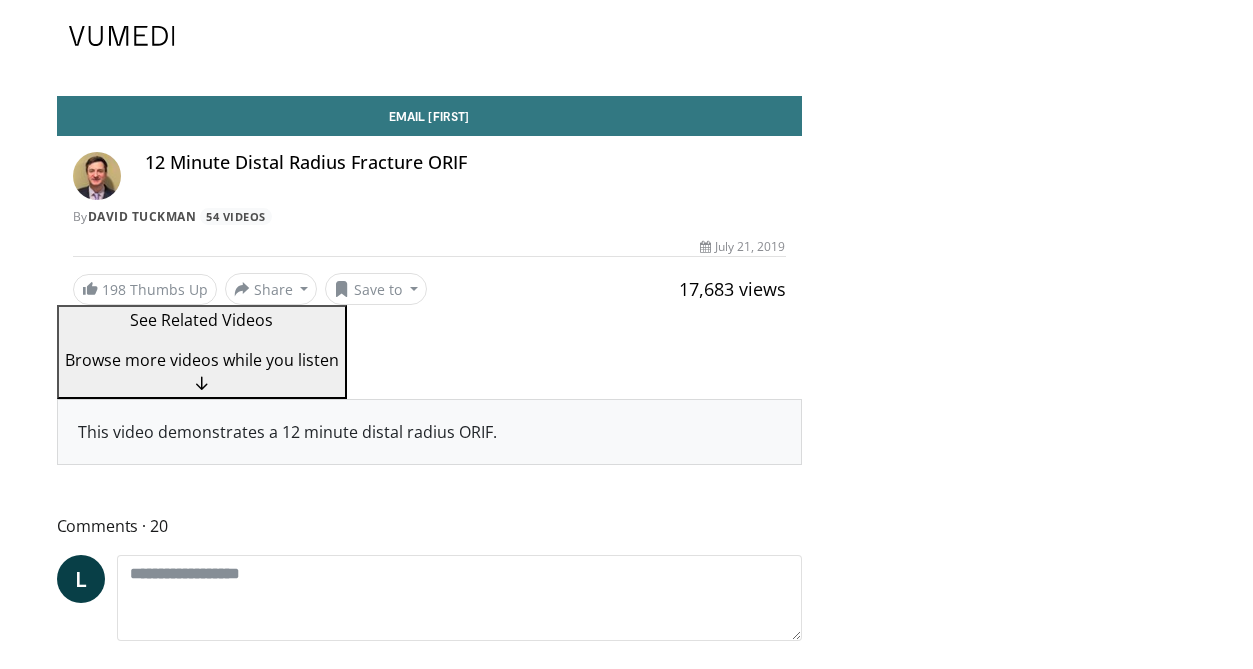 scroll, scrollTop: 0, scrollLeft: 0, axis: both 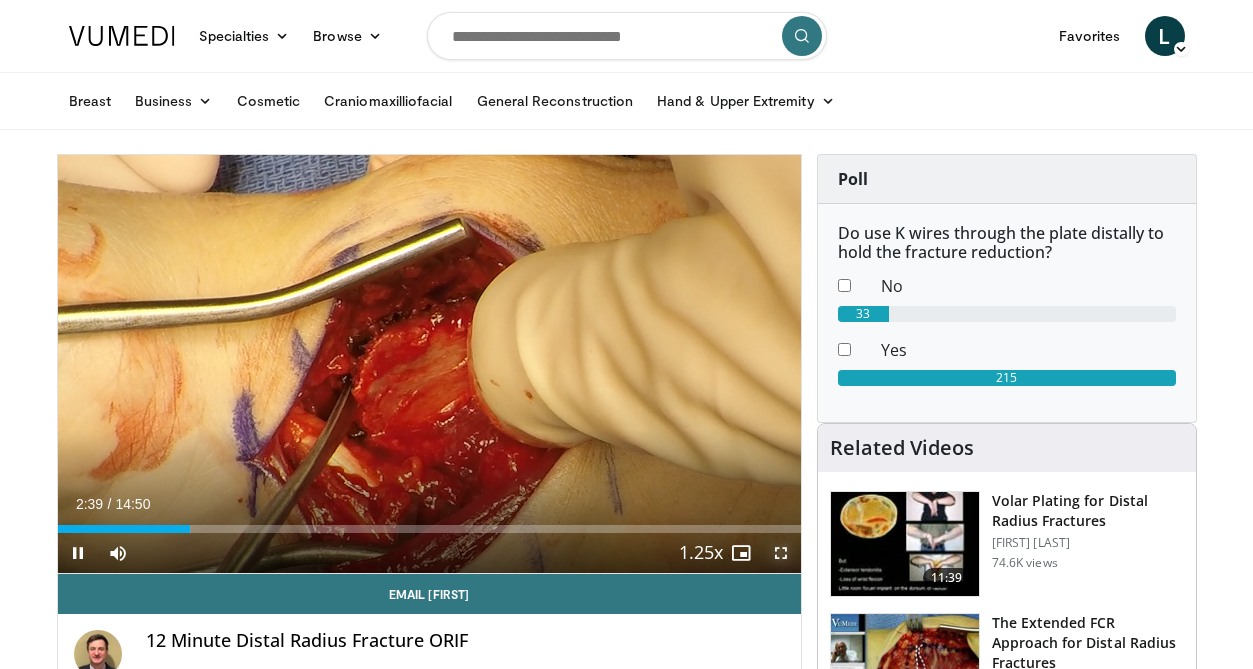 click at bounding box center (781, 553) 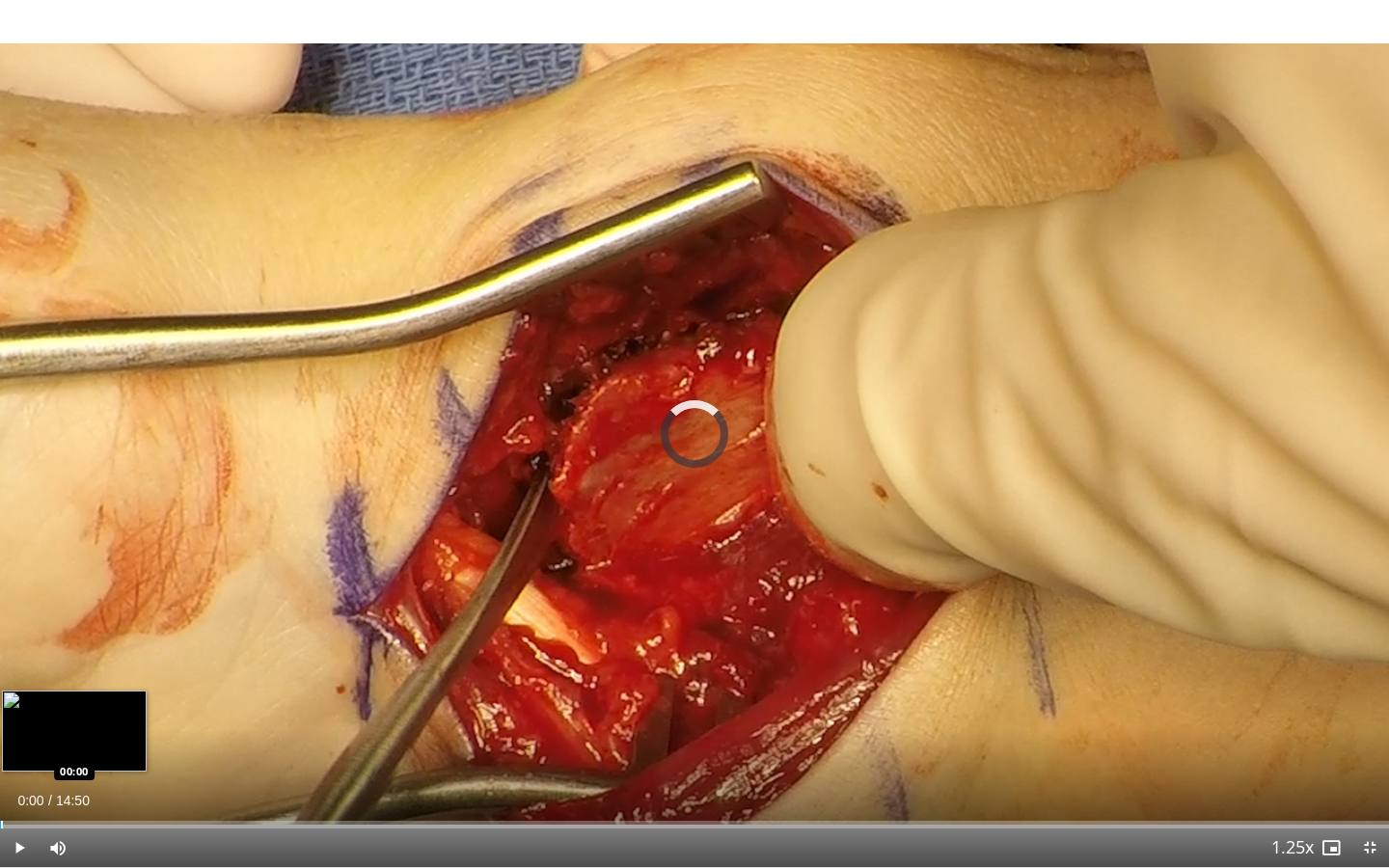 click at bounding box center (2, 825) 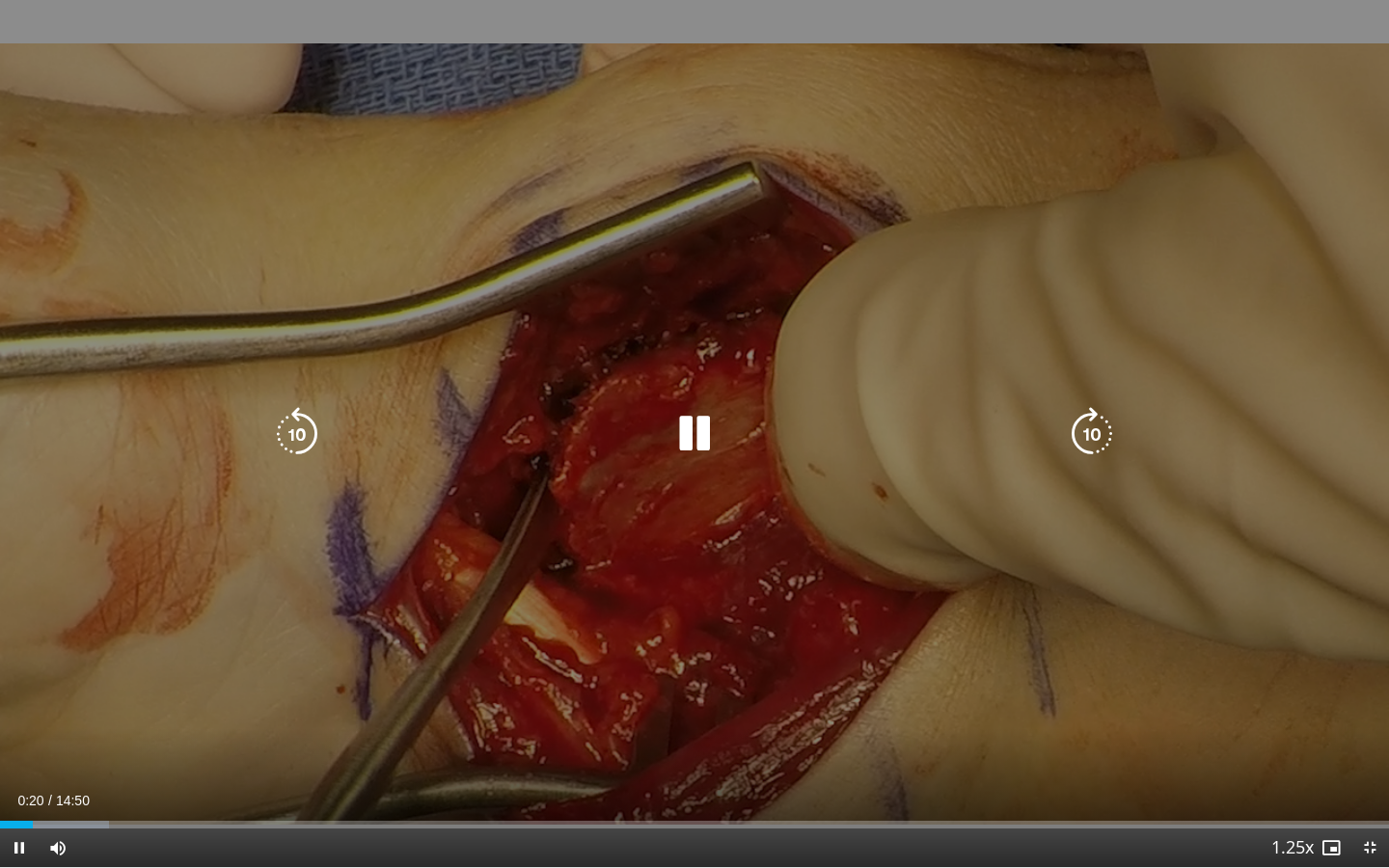 click at bounding box center (694, 434) 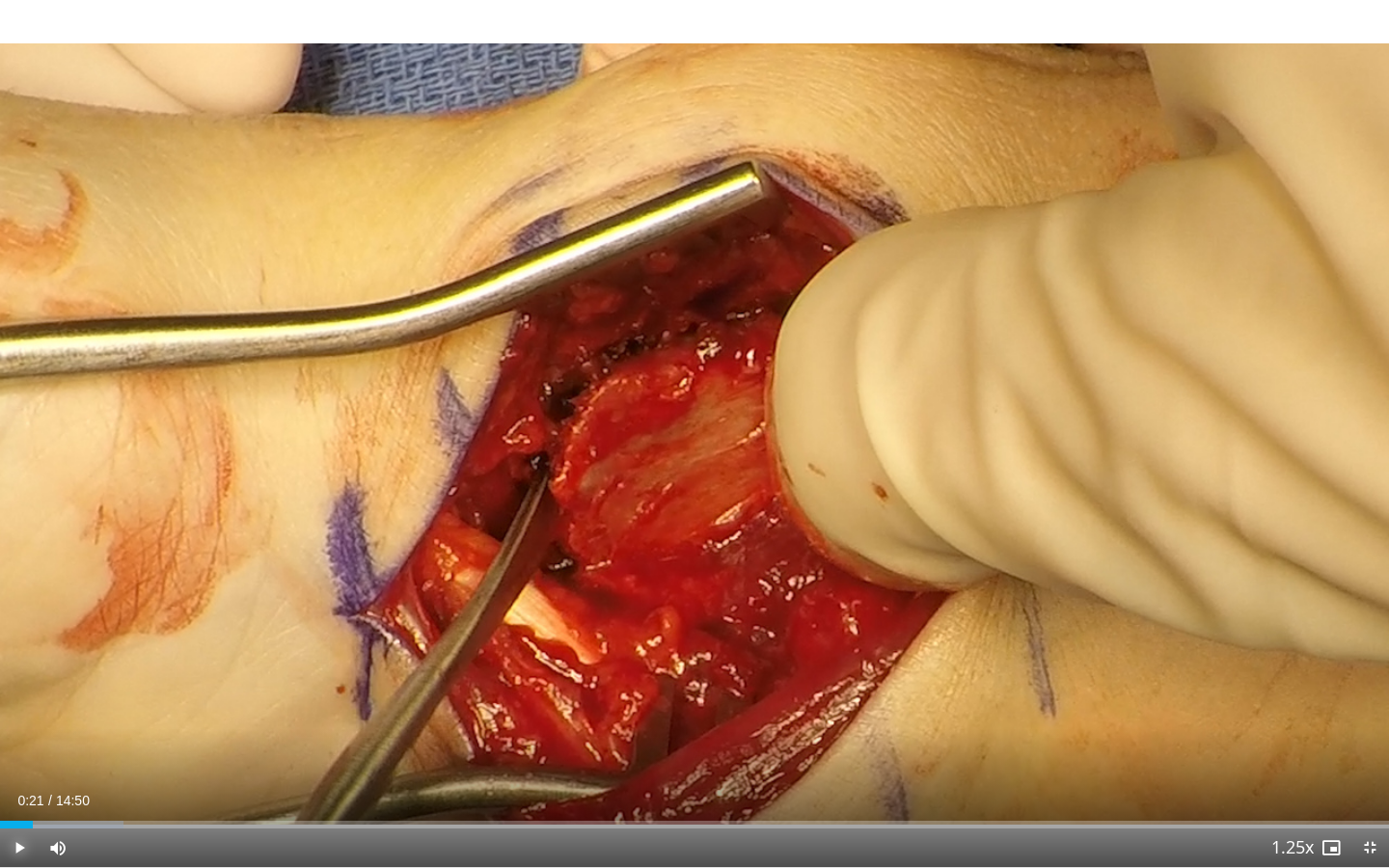 click at bounding box center [19, 848] 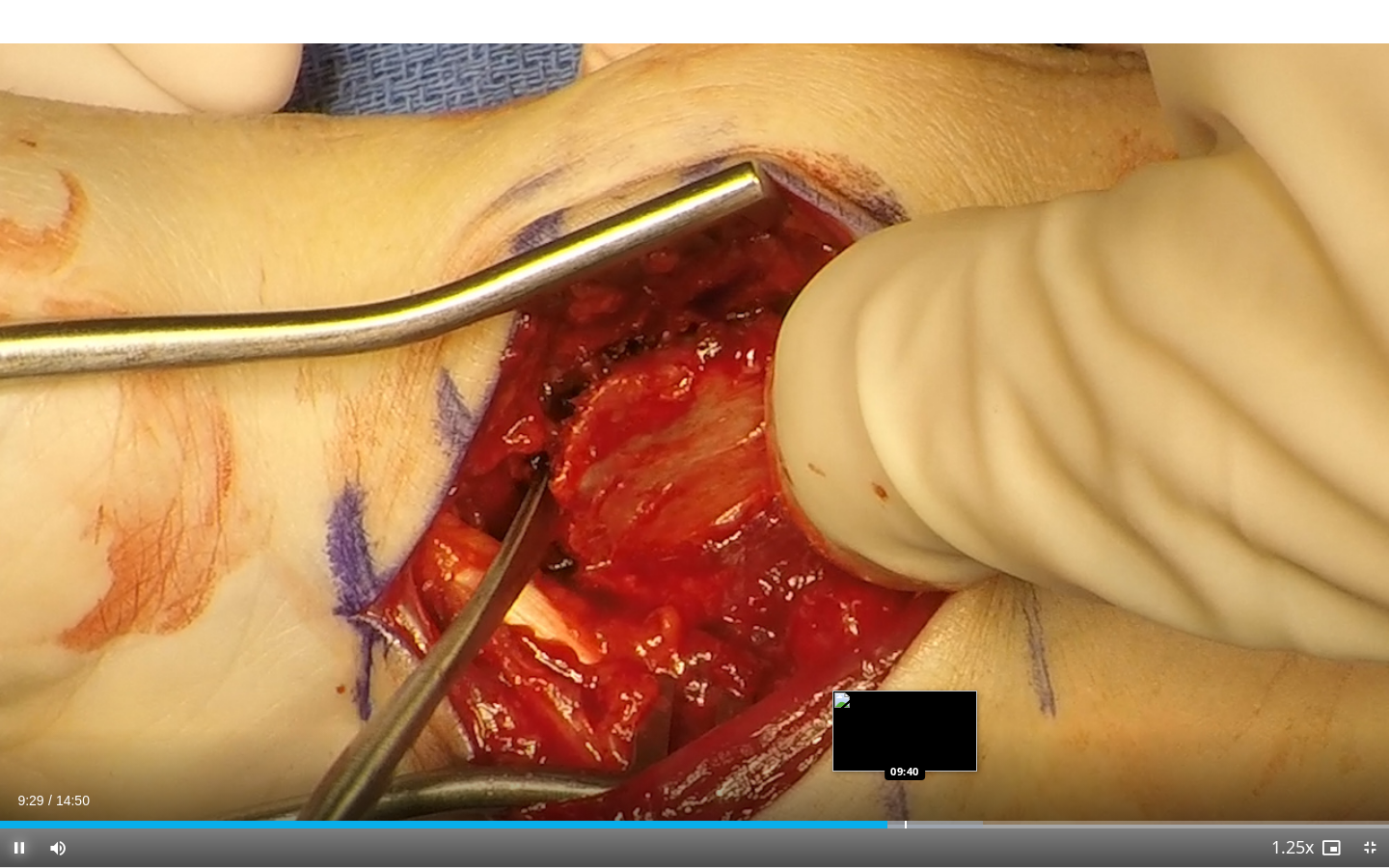 click at bounding box center (906, 825) 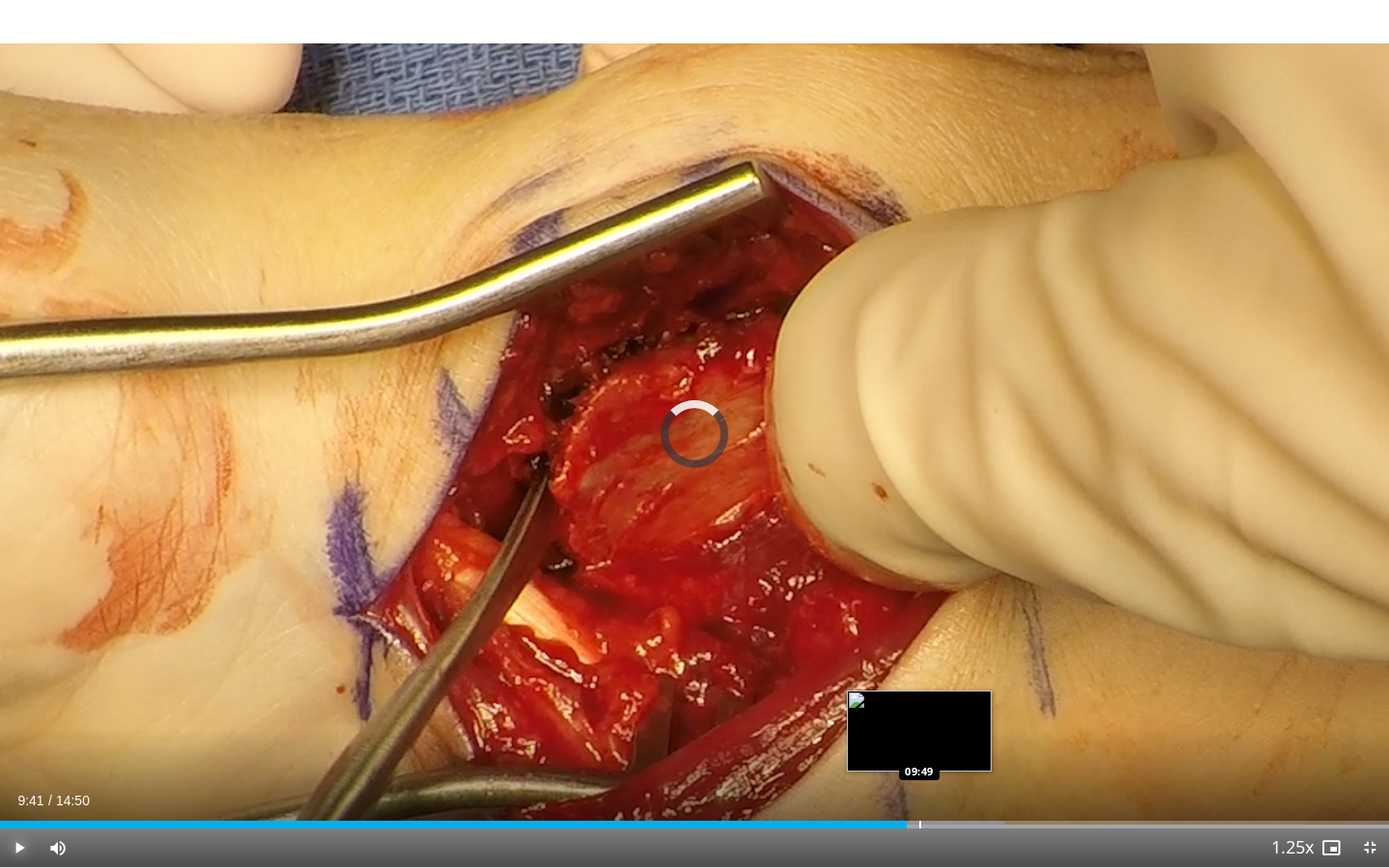 click at bounding box center [920, 825] 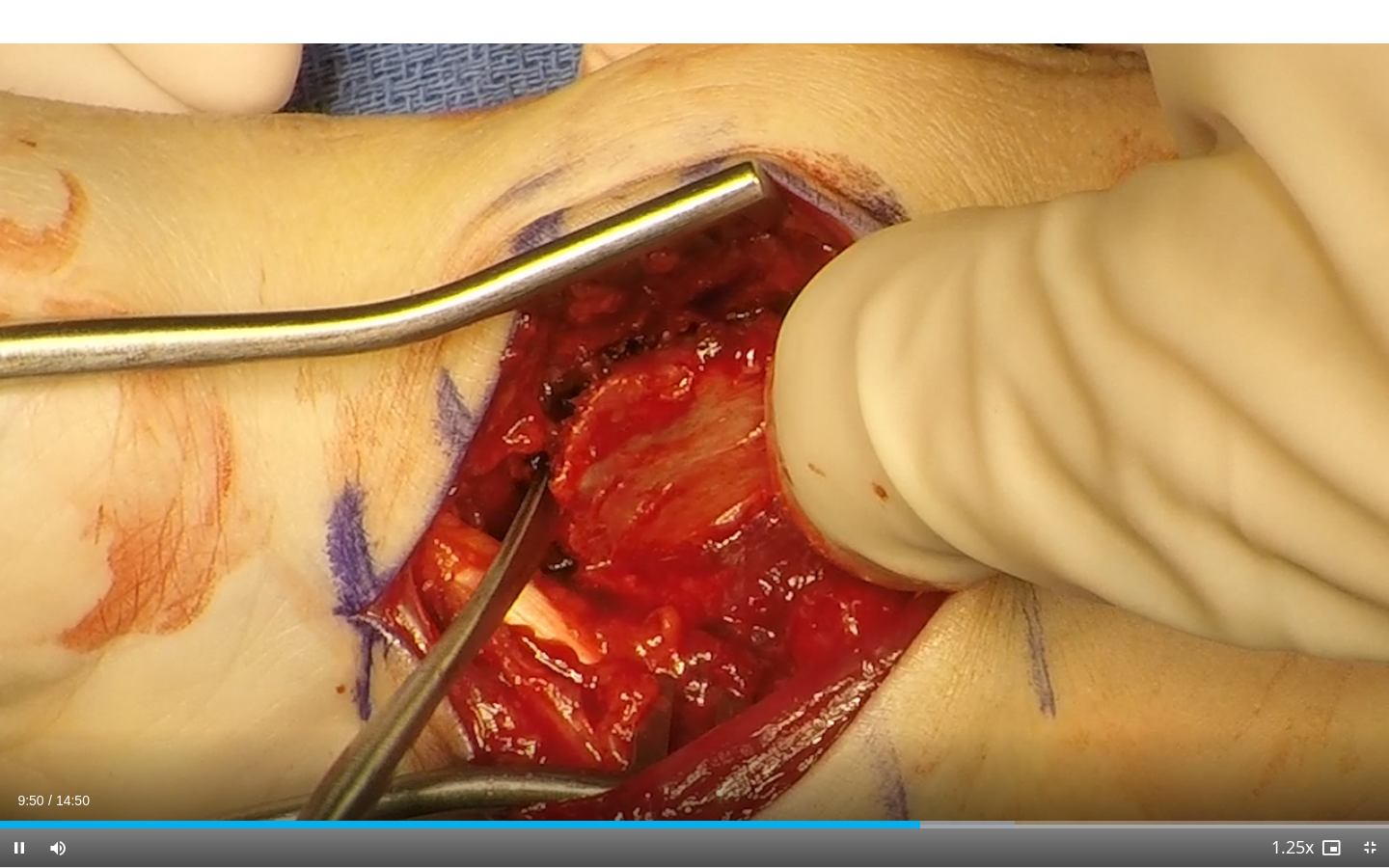 click on "**********" at bounding box center [694, 434] 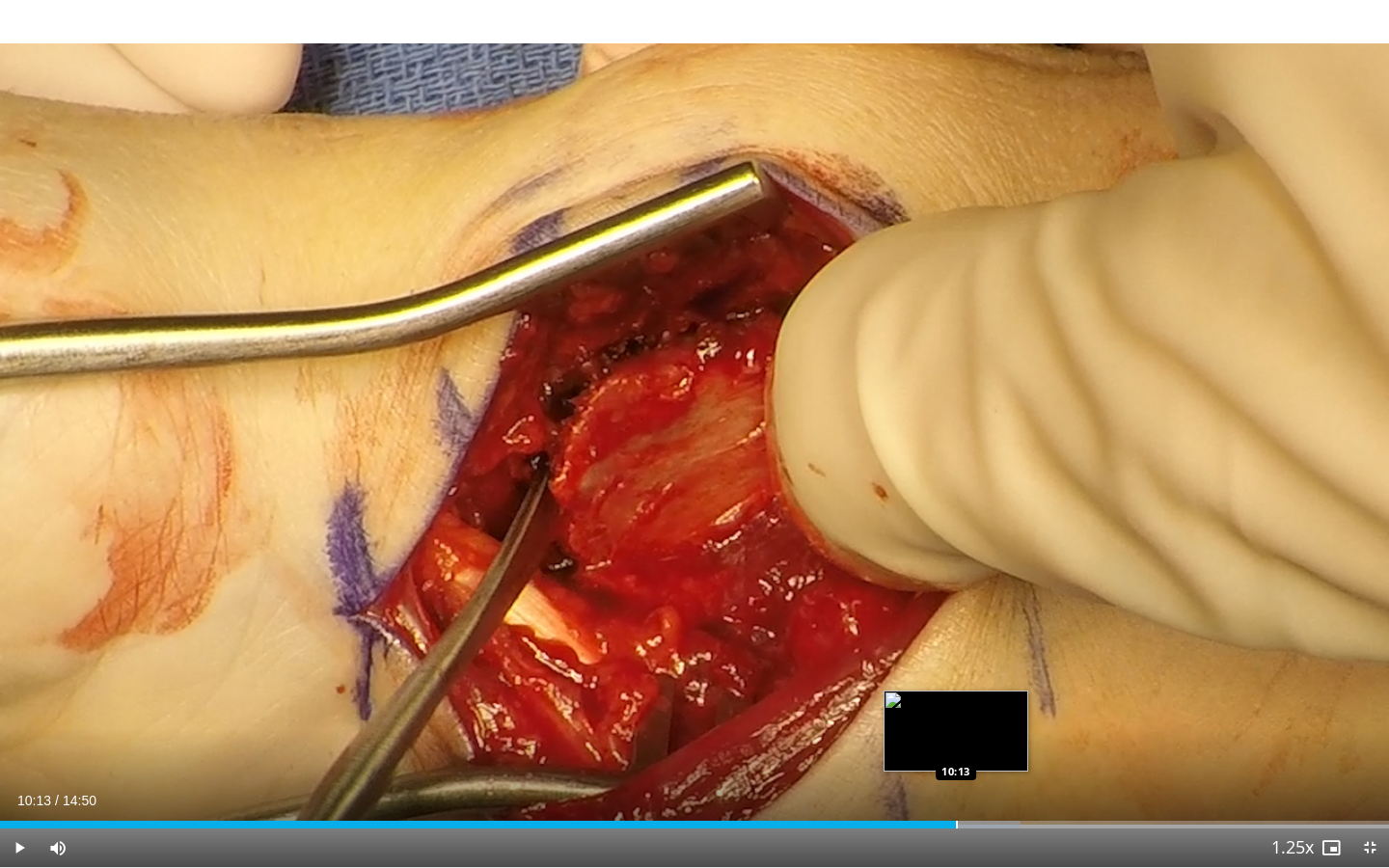 click at bounding box center [957, 825] 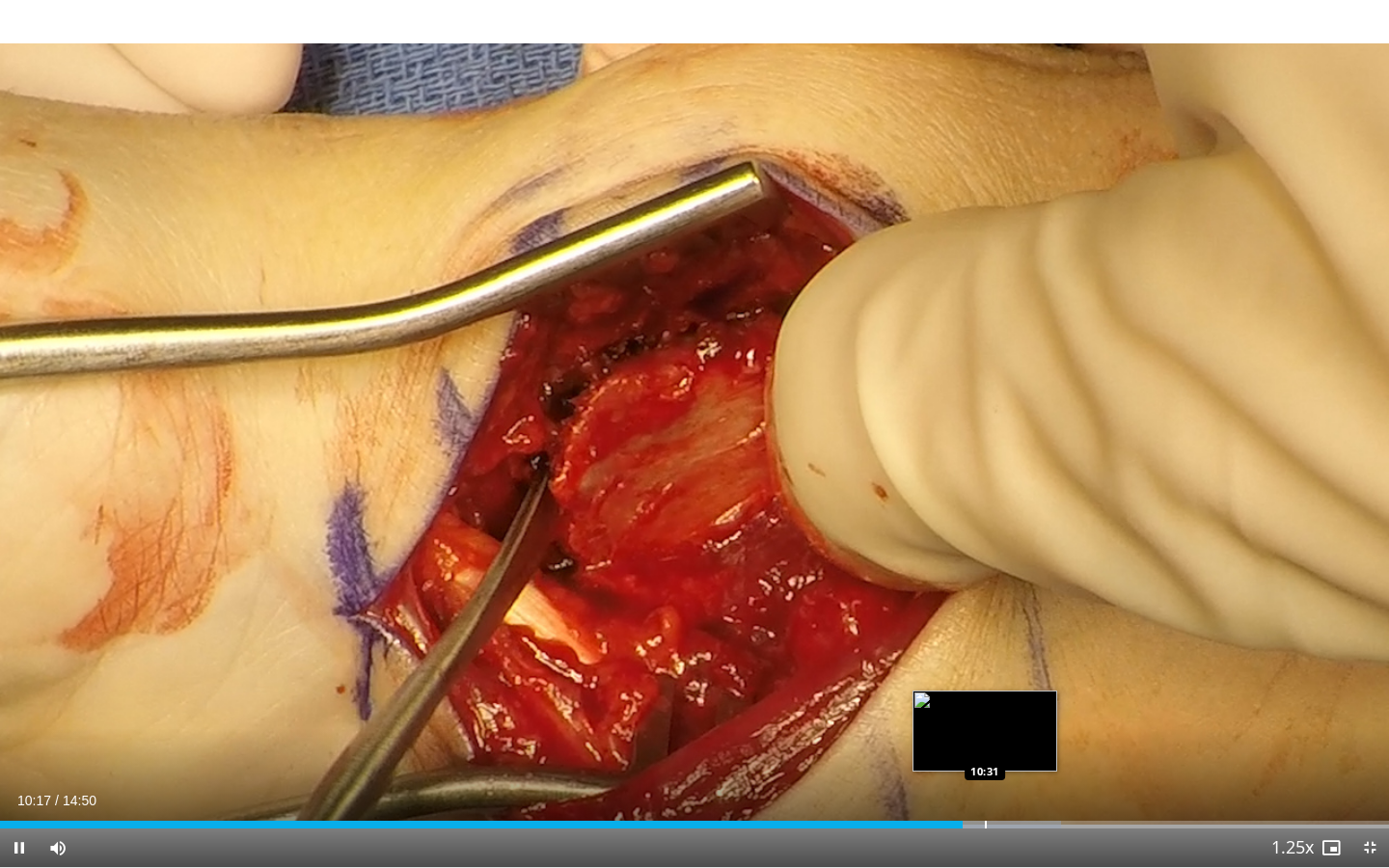 click at bounding box center (986, 825) 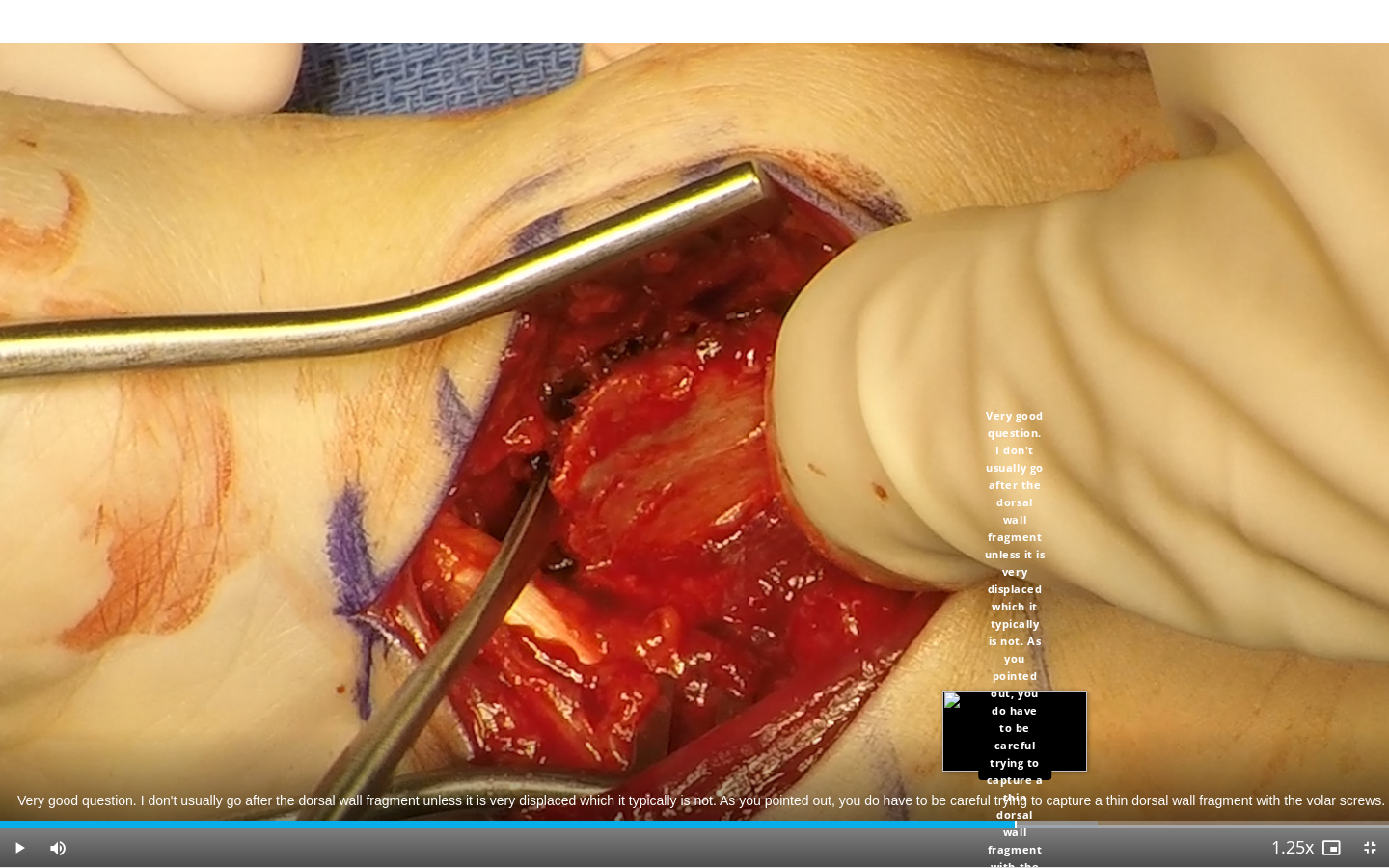 click on "Loaded :  79.05% 10:44 10:50" at bounding box center [694, 819] 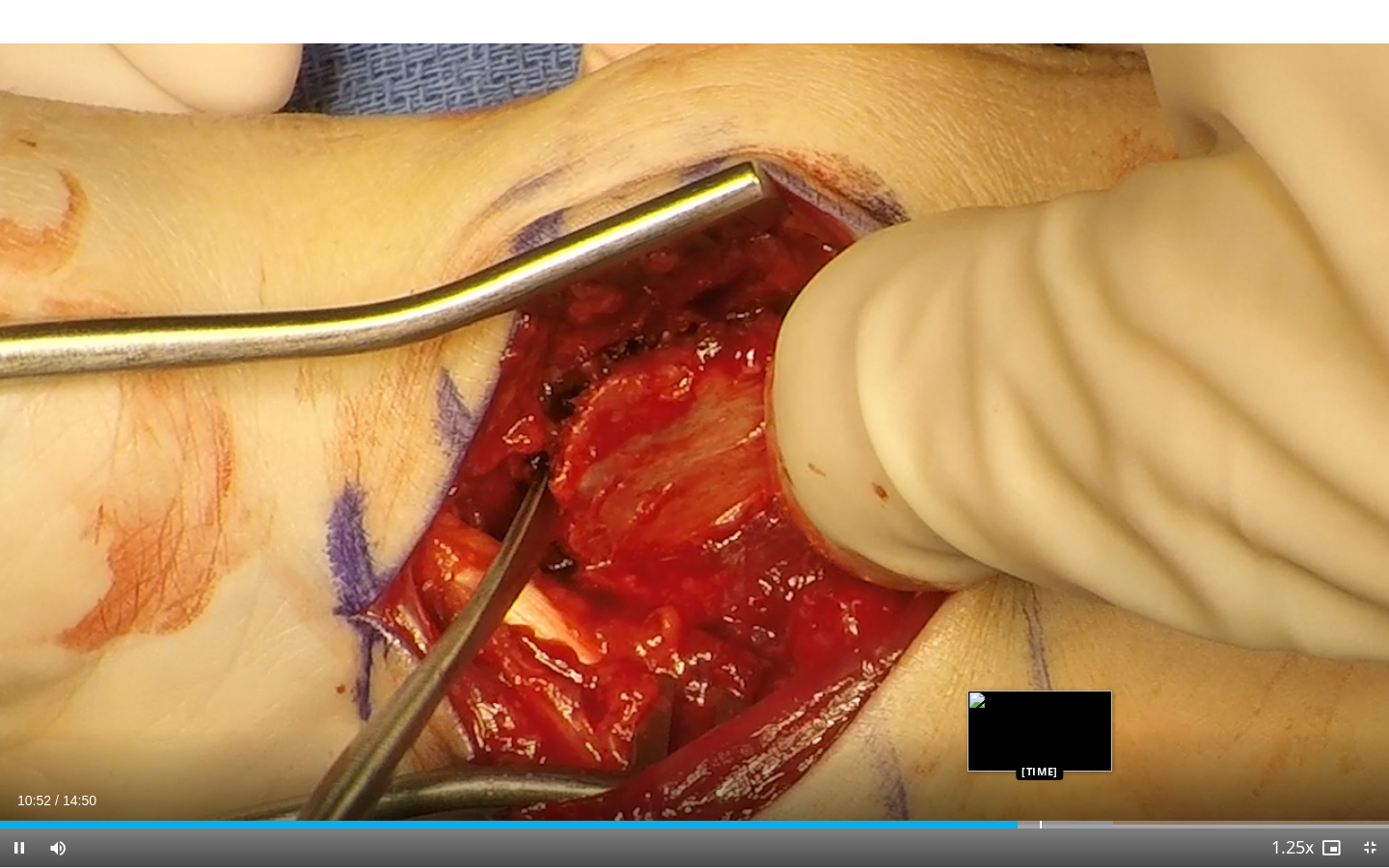 click on "Loaded :  80.16% 10:52 11:06" at bounding box center (694, 819) 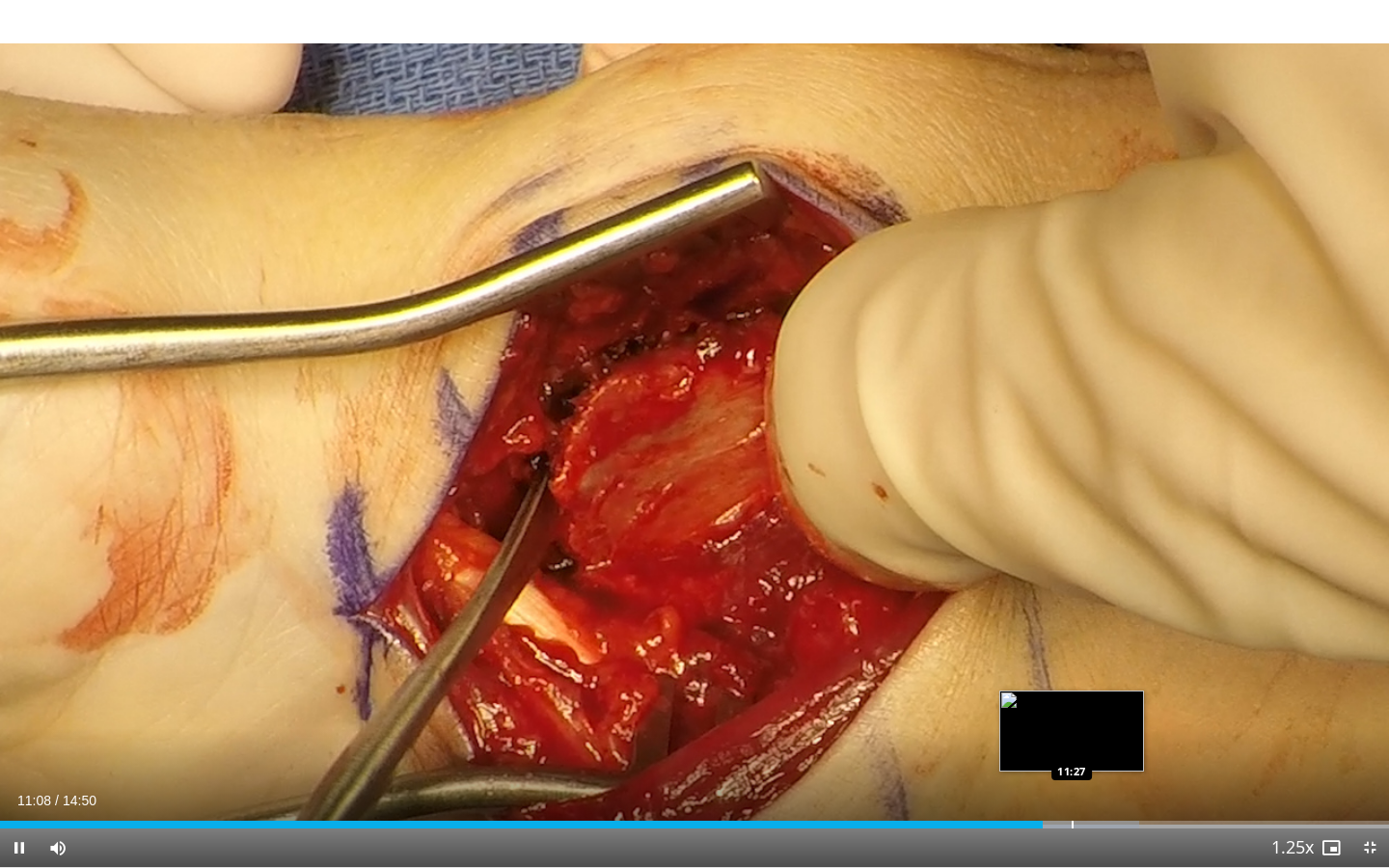 click at bounding box center [1073, 825] 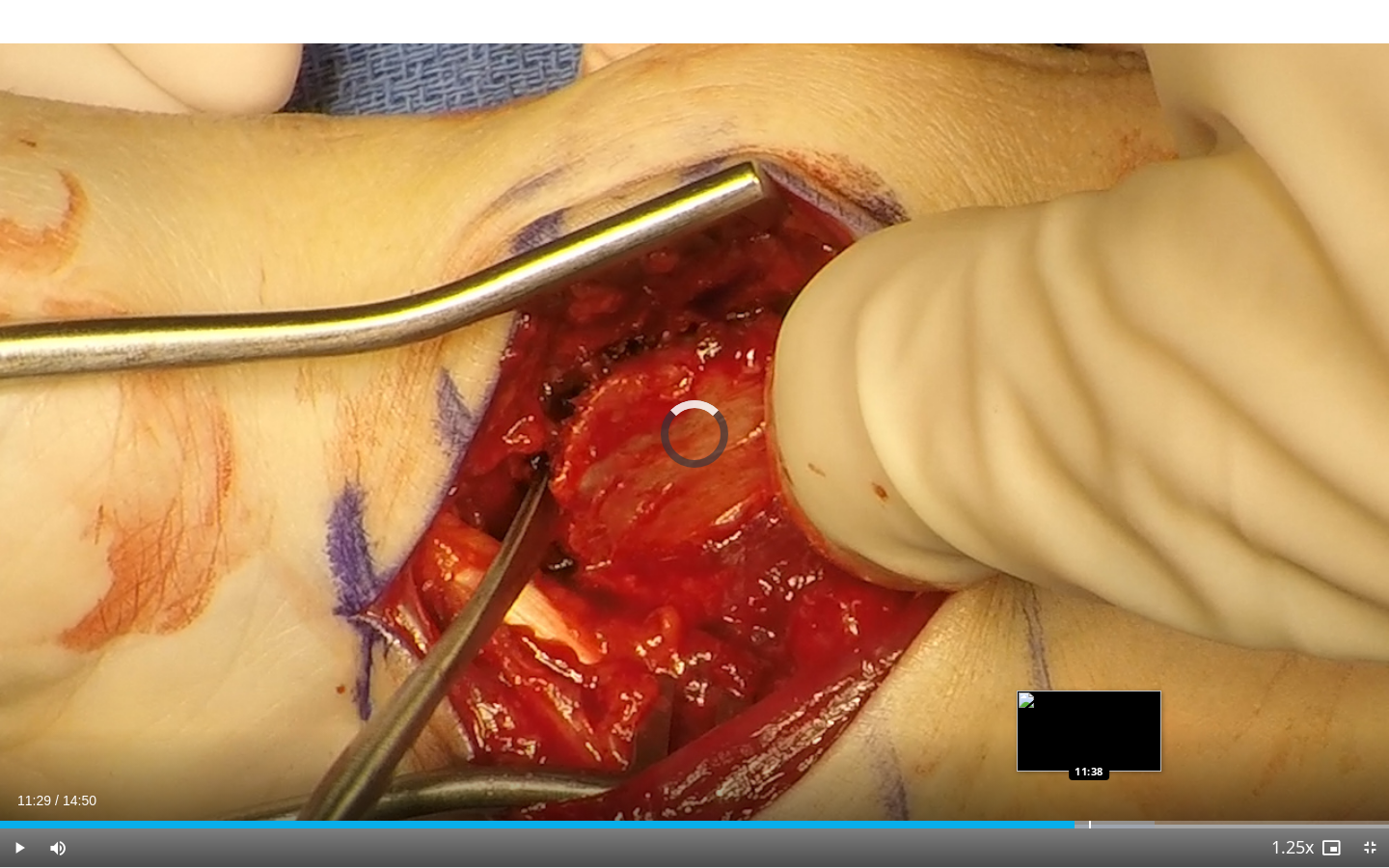 click at bounding box center [1090, 825] 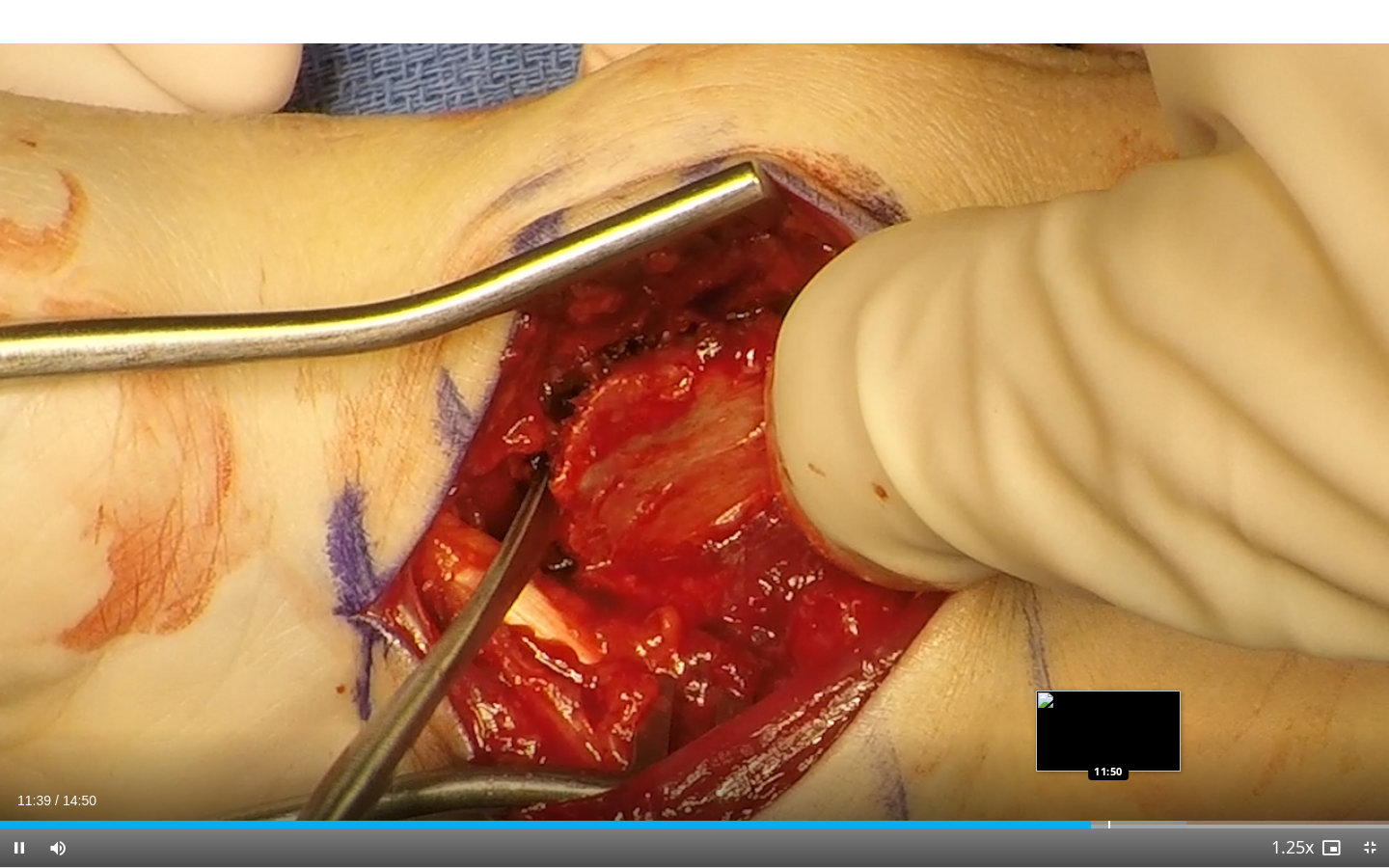 click at bounding box center [1109, 825] 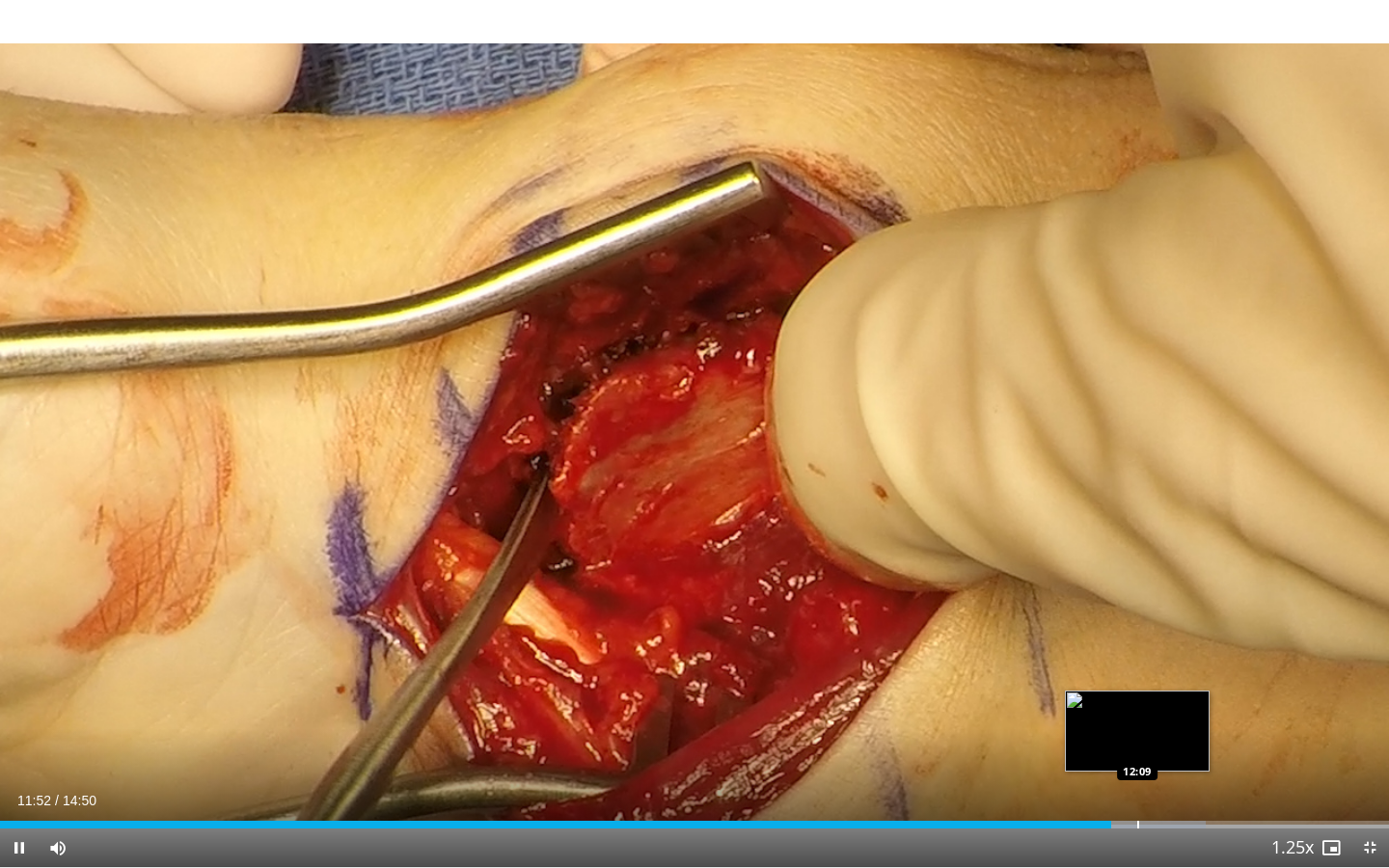 click at bounding box center [1138, 825] 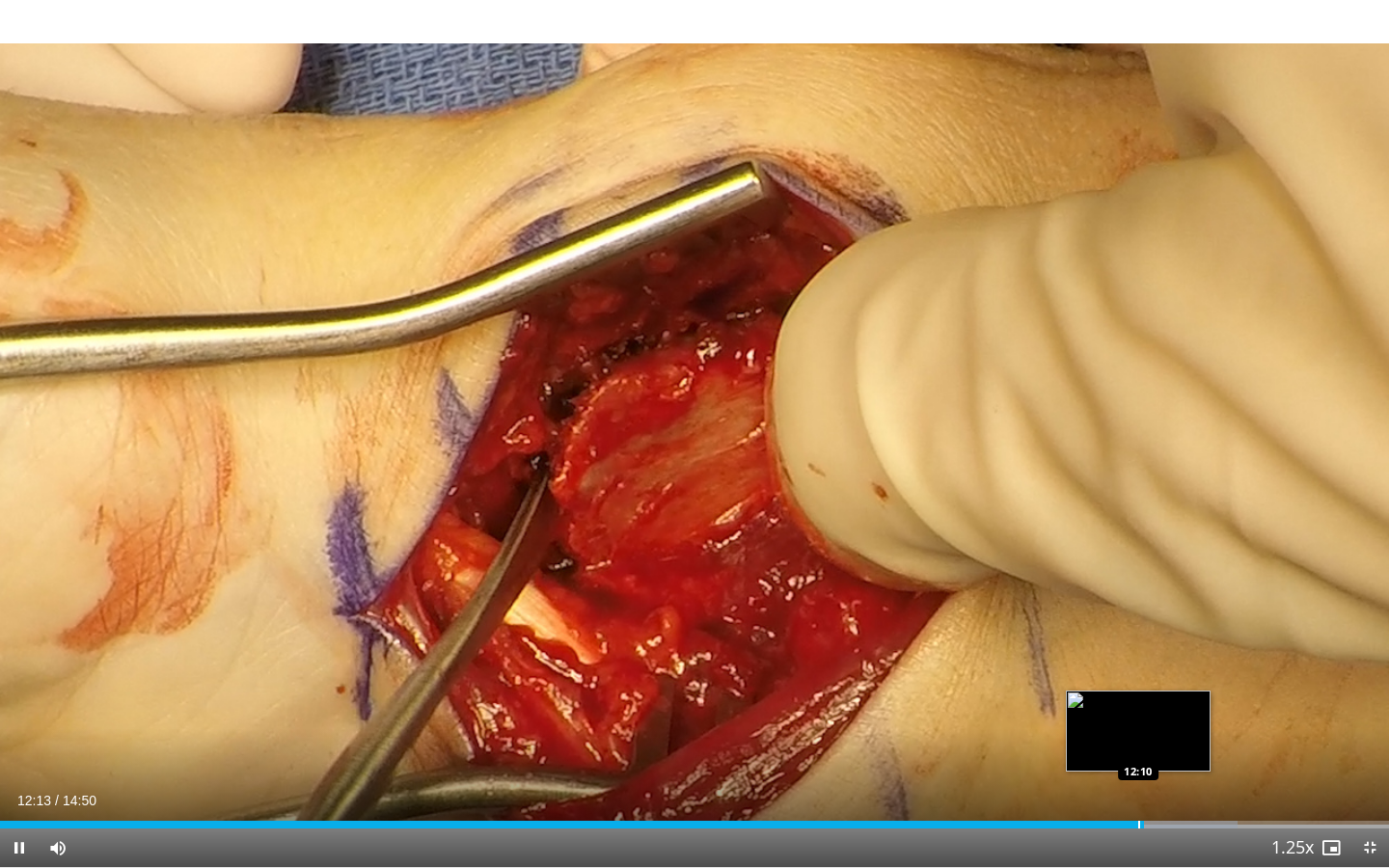 click on "Loaded :  89.07% 12:13 12:10" at bounding box center (694, 819) 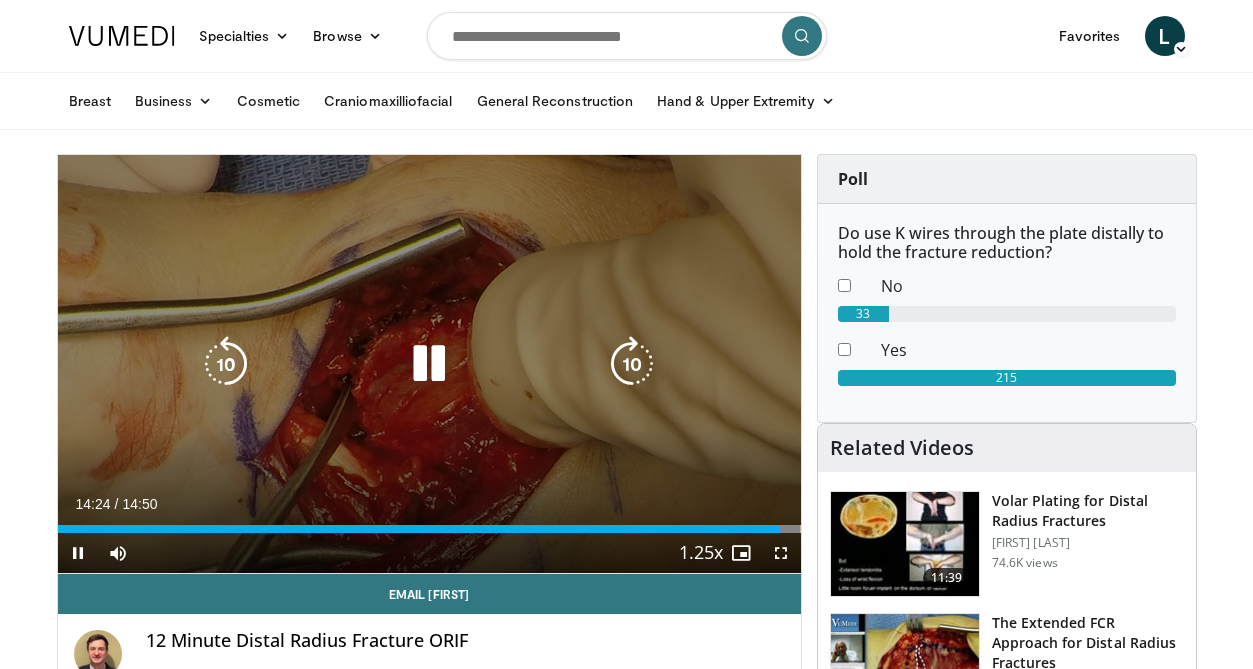 click at bounding box center [429, 364] 